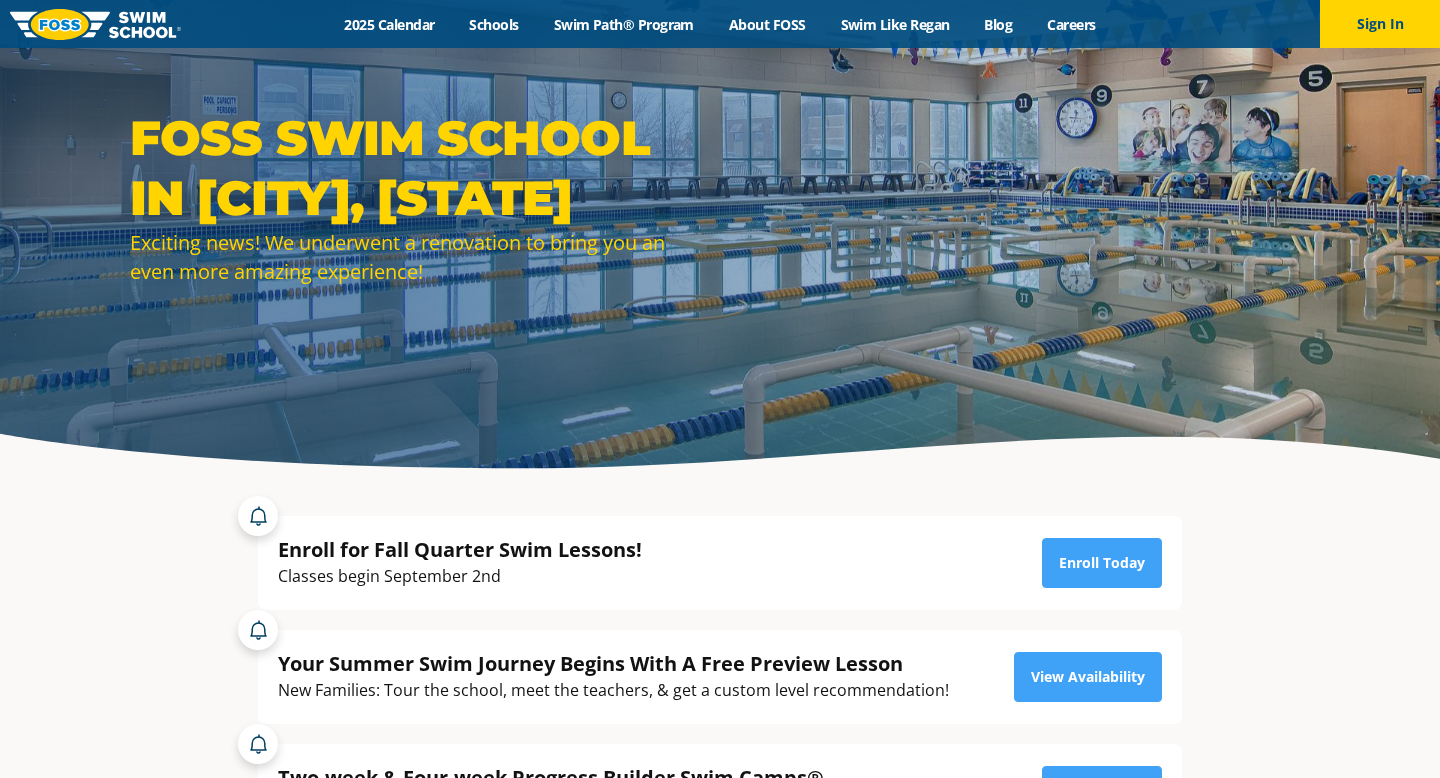 scroll, scrollTop: 0, scrollLeft: 0, axis: both 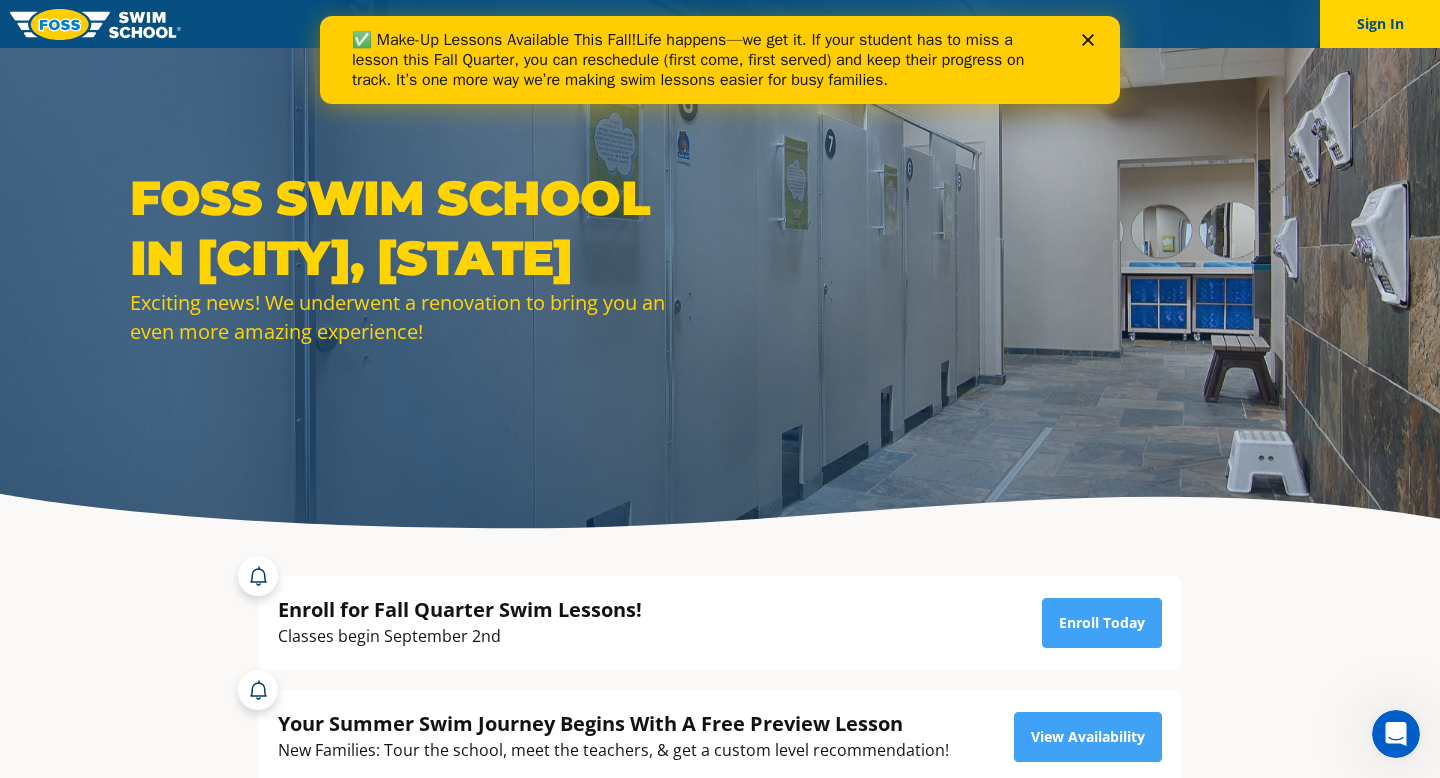 click 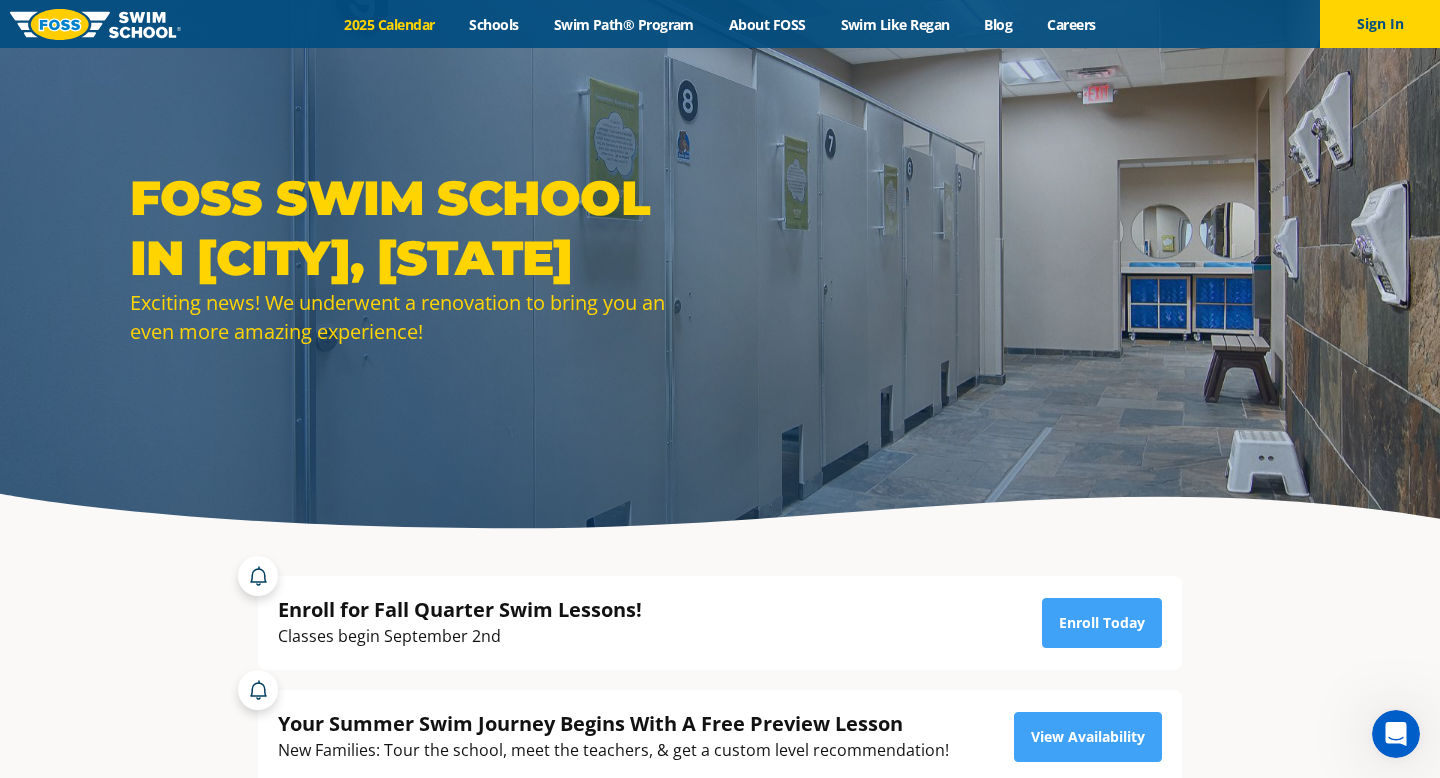 click on "2025 Calendar" at bounding box center [389, 24] 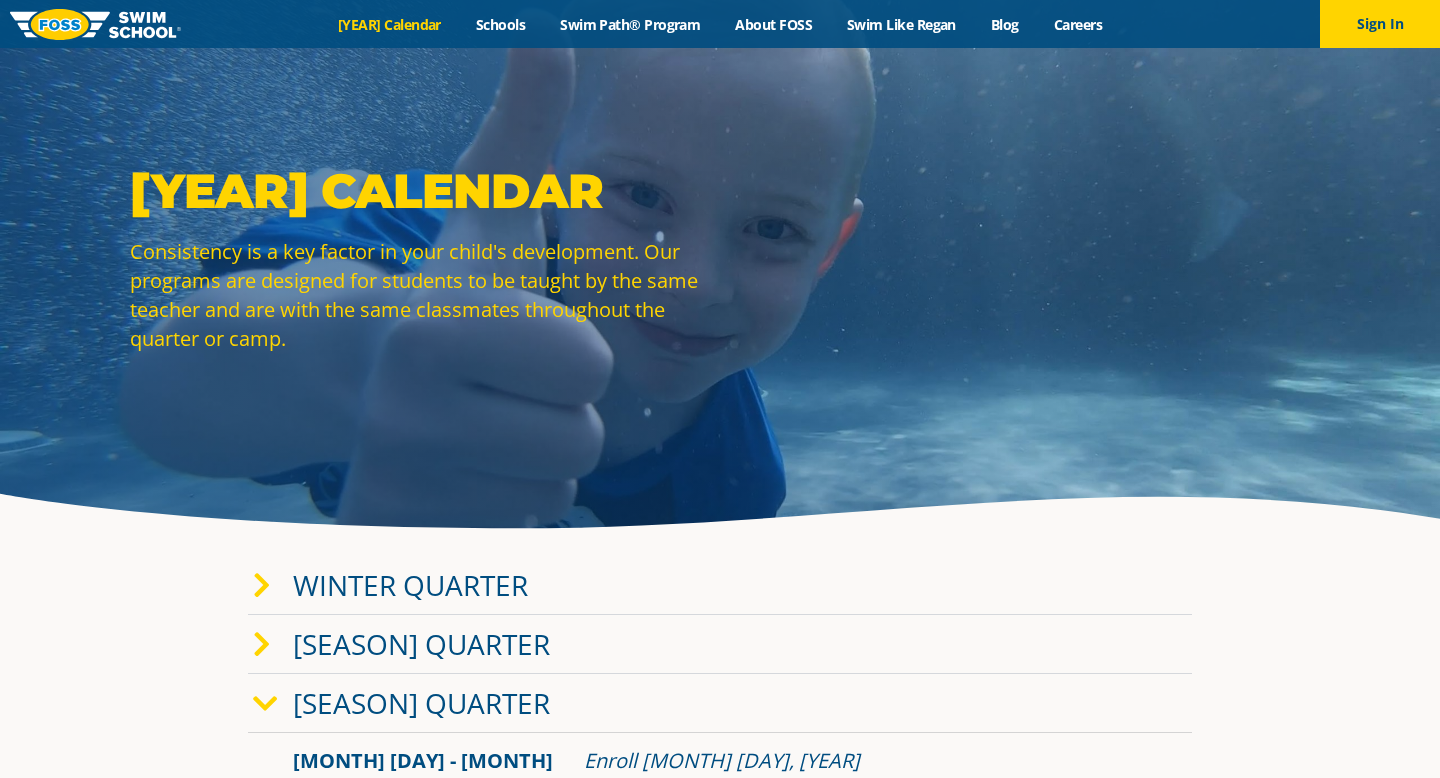 scroll, scrollTop: 122, scrollLeft: 0, axis: vertical 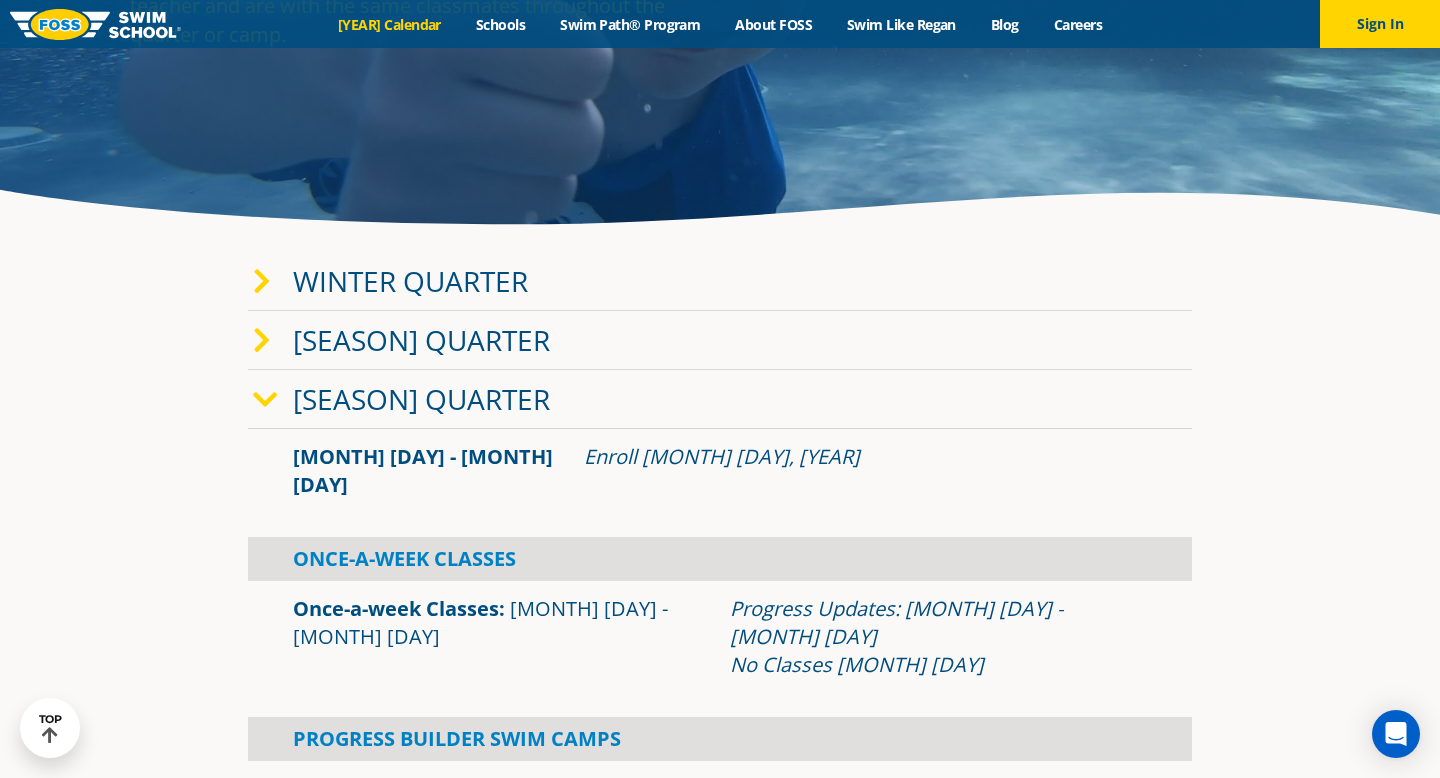 click at bounding box center [262, 282] 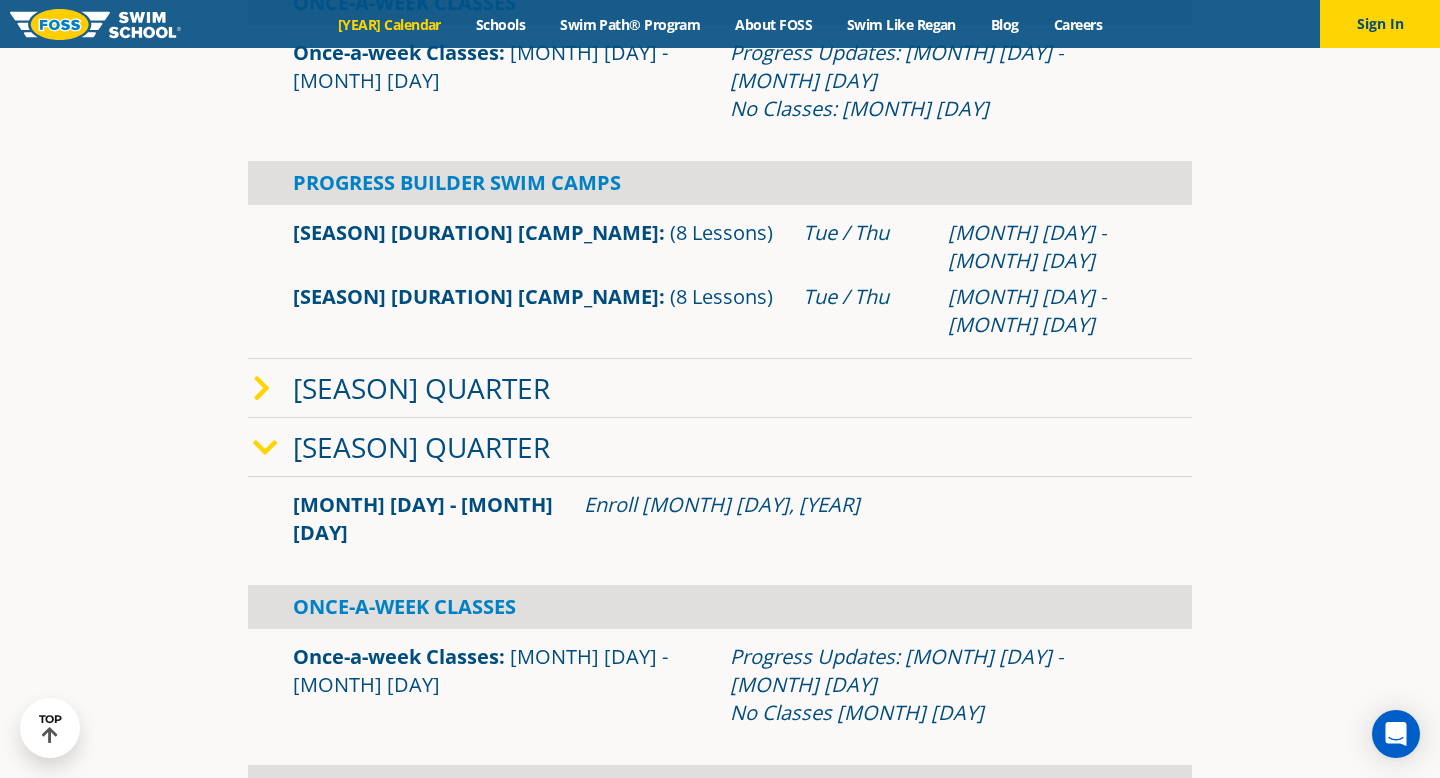 scroll, scrollTop: 500, scrollLeft: 0, axis: vertical 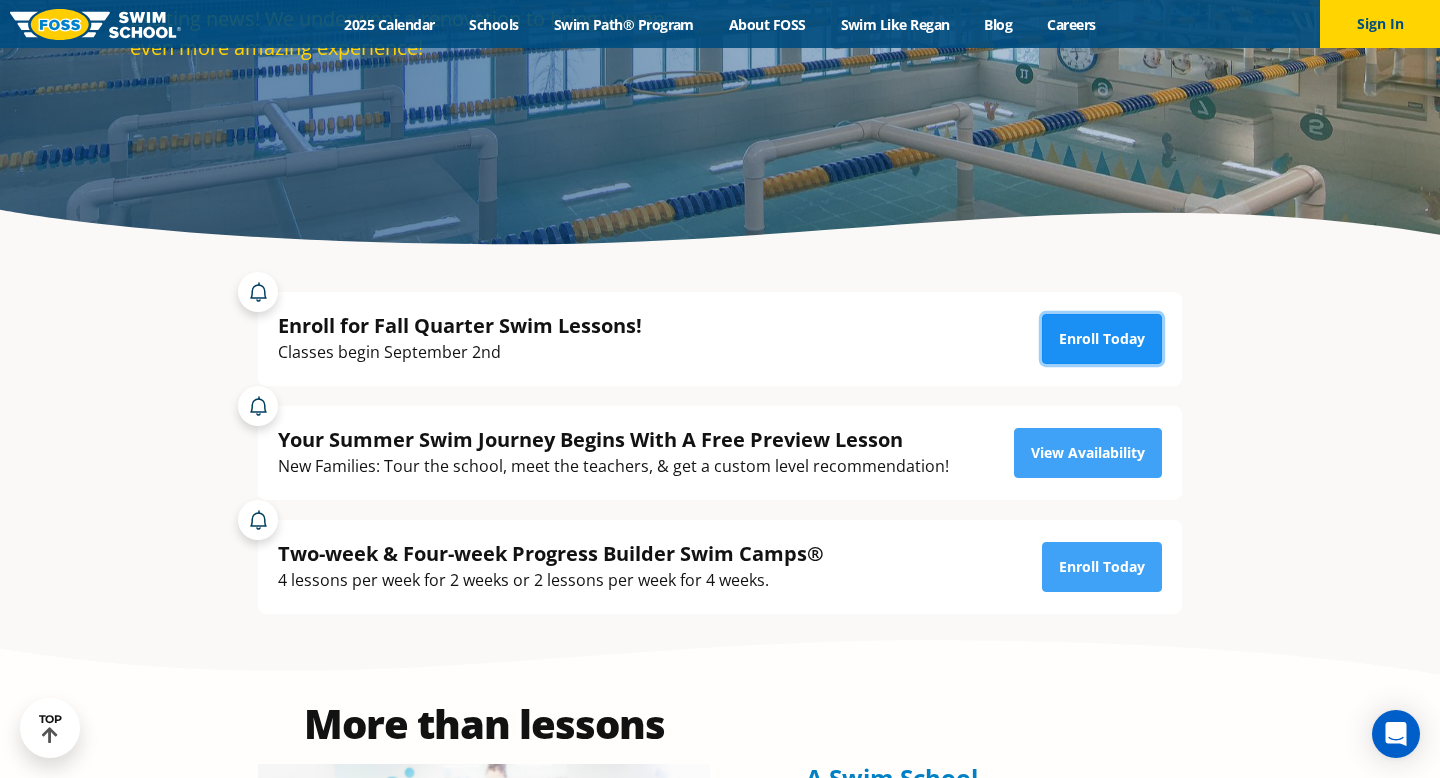 click on "Enroll Today" at bounding box center (1102, 339) 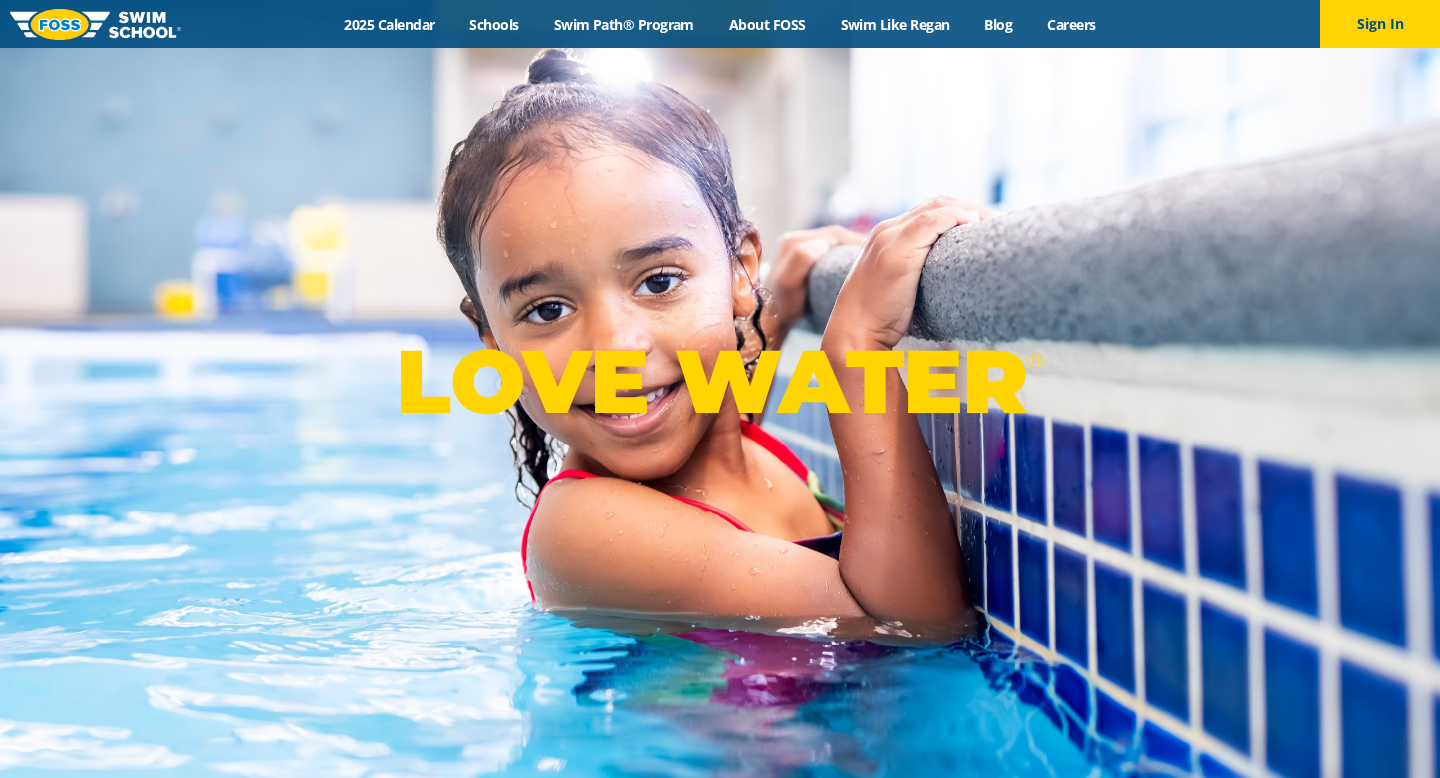 scroll, scrollTop: 0, scrollLeft: 0, axis: both 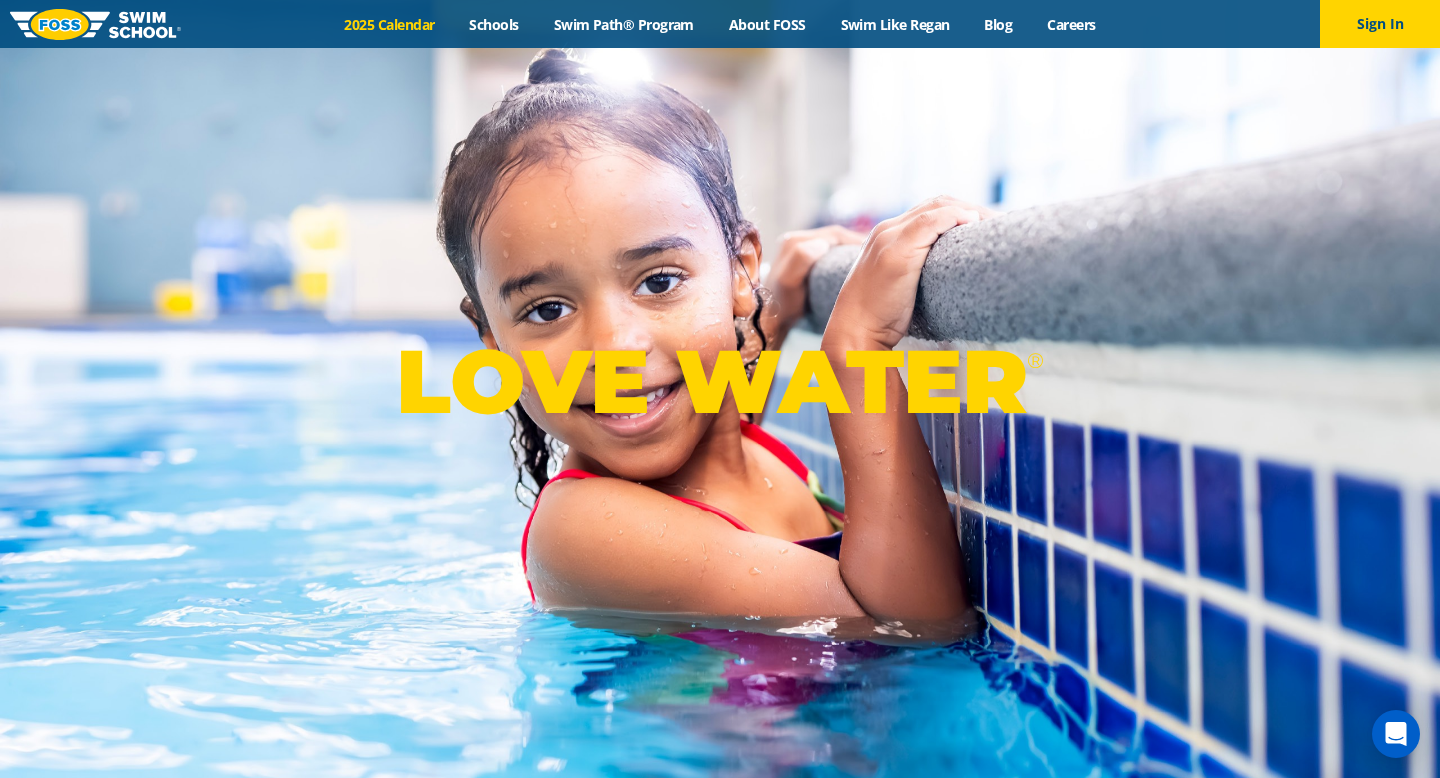 click on "2025 Calendar" at bounding box center (389, 24) 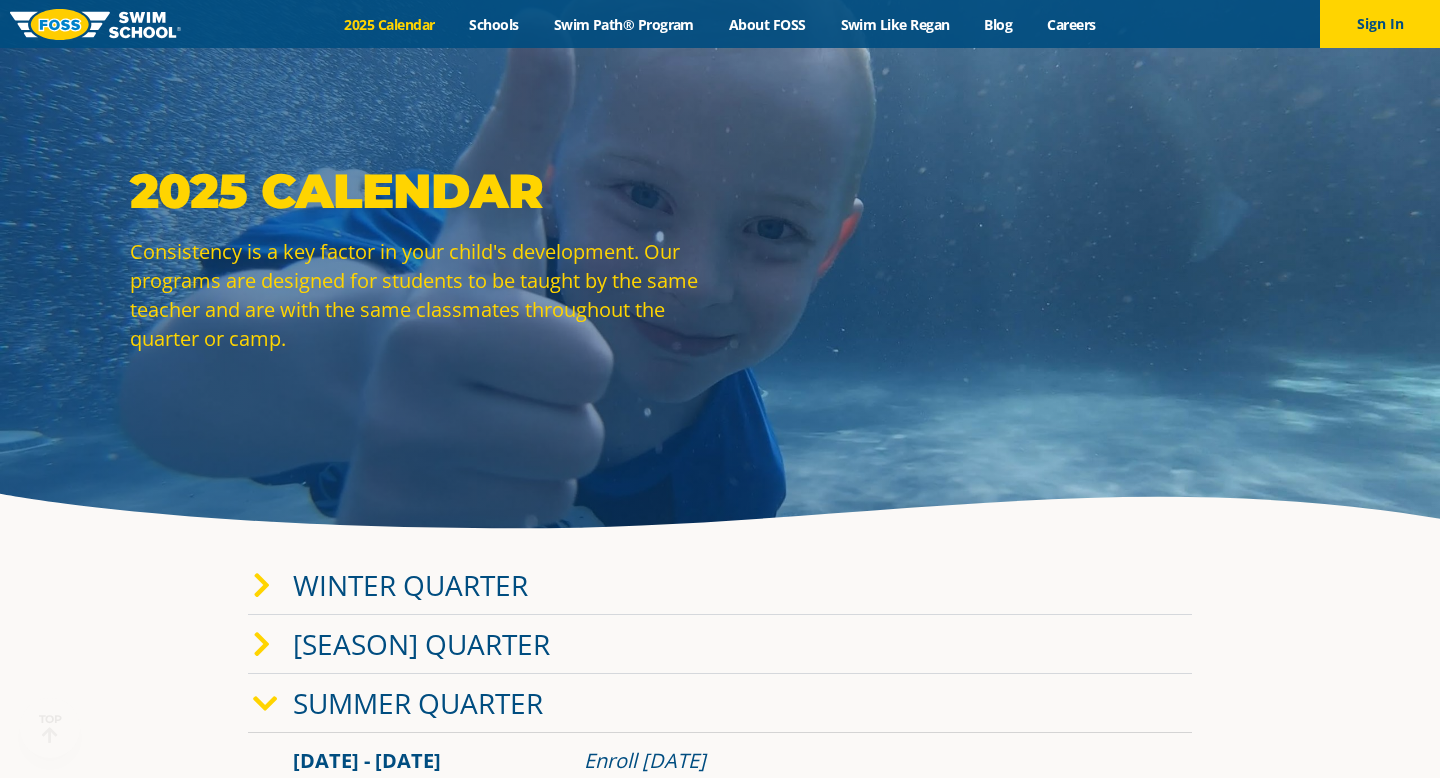 scroll, scrollTop: 179, scrollLeft: 0, axis: vertical 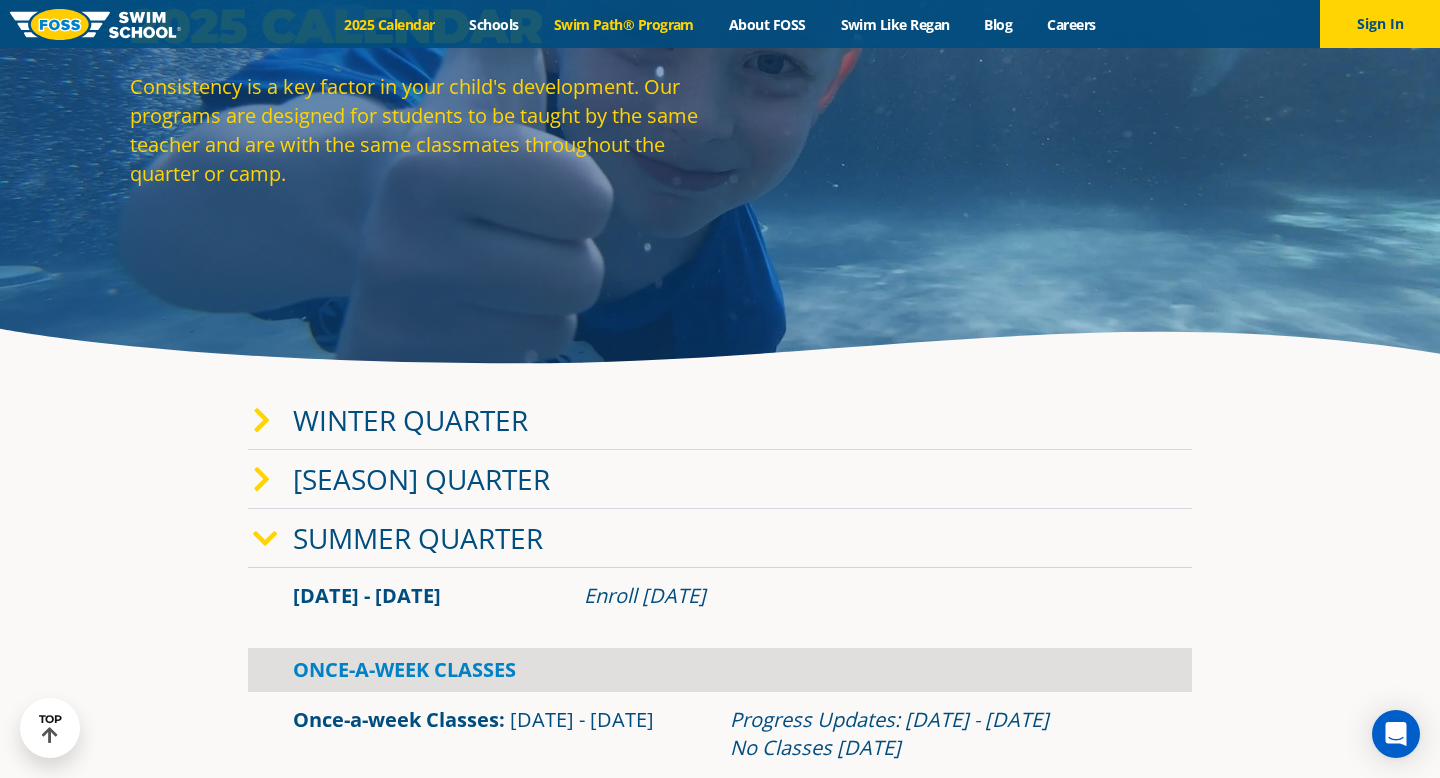 click on "Swim Path® Program" at bounding box center [623, 24] 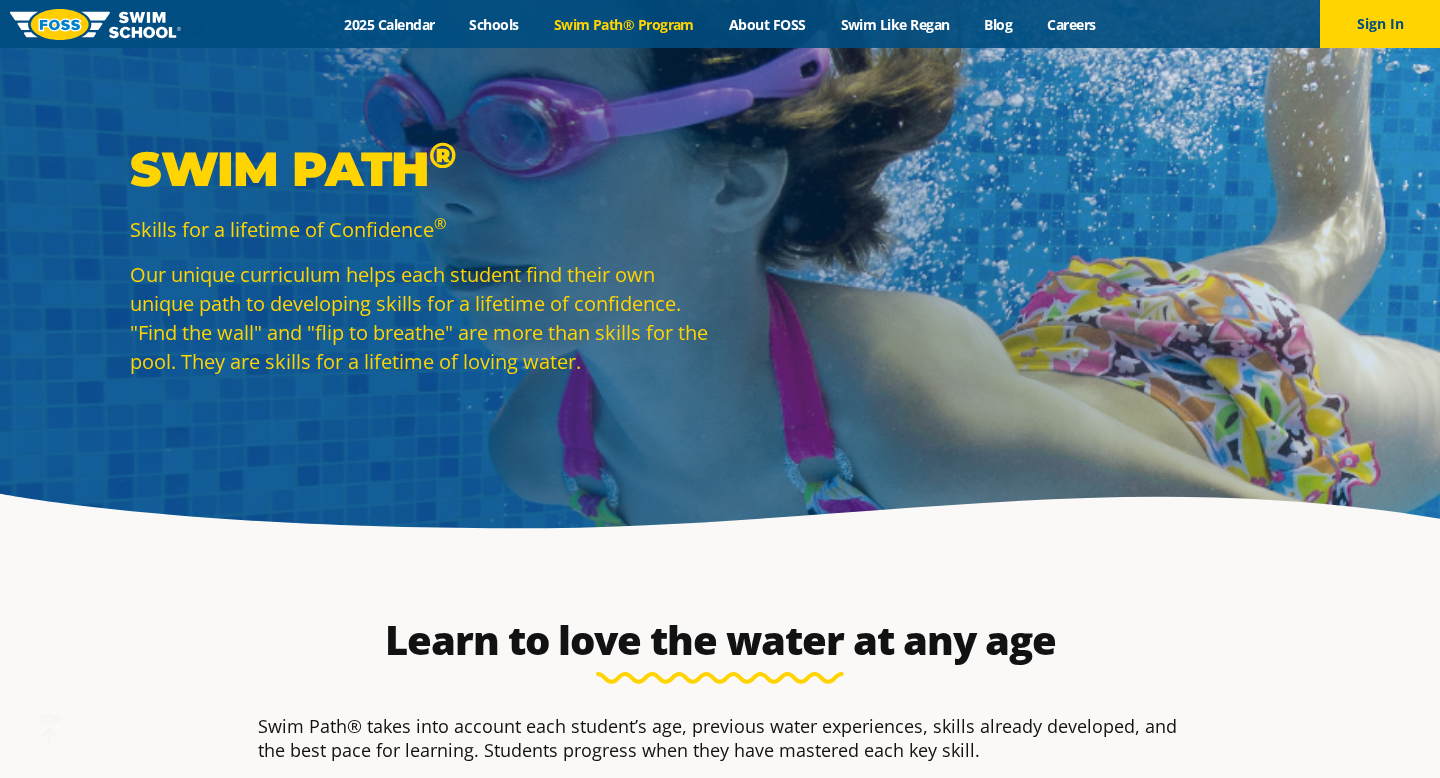 scroll, scrollTop: 338, scrollLeft: 0, axis: vertical 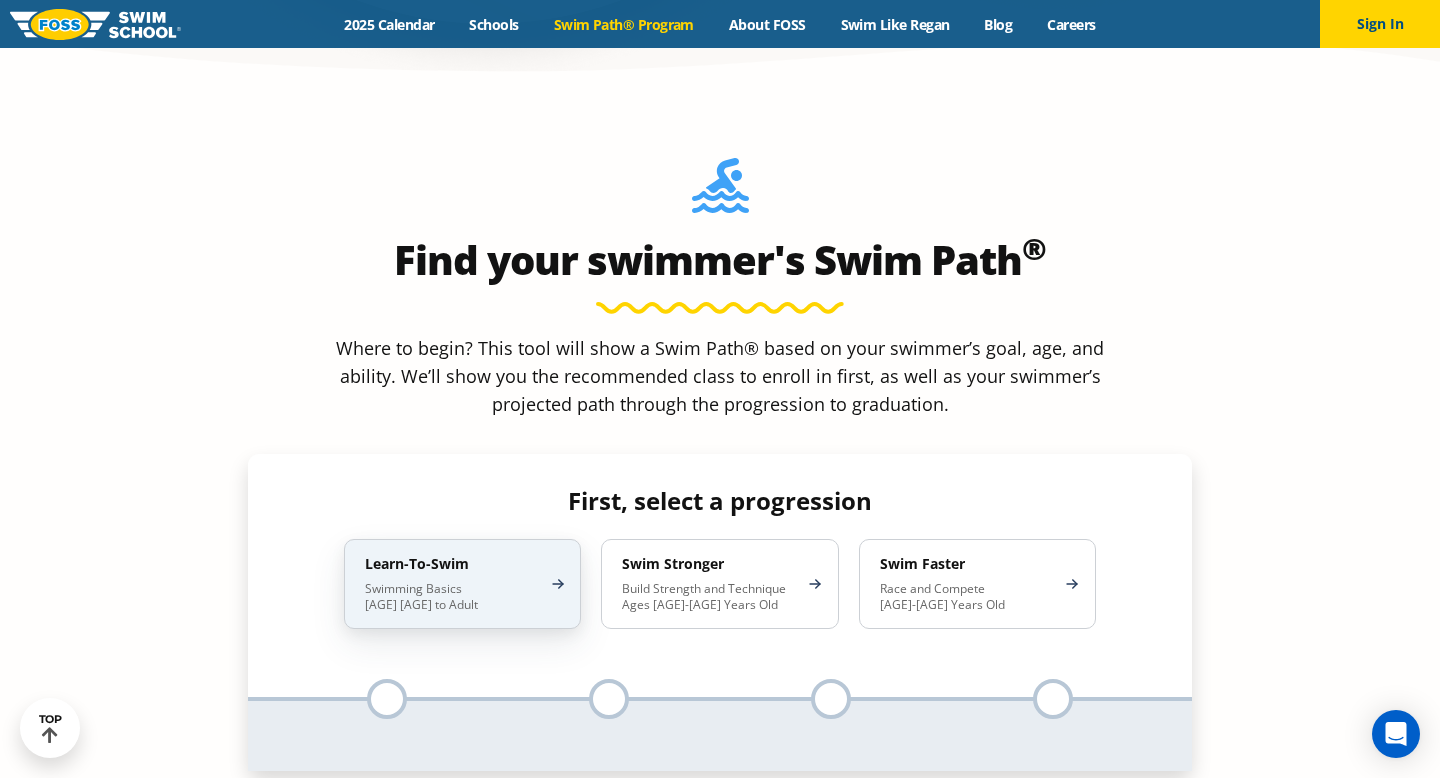 click on "Swimming Basics 6 Months to Adult" at bounding box center (452, 597) 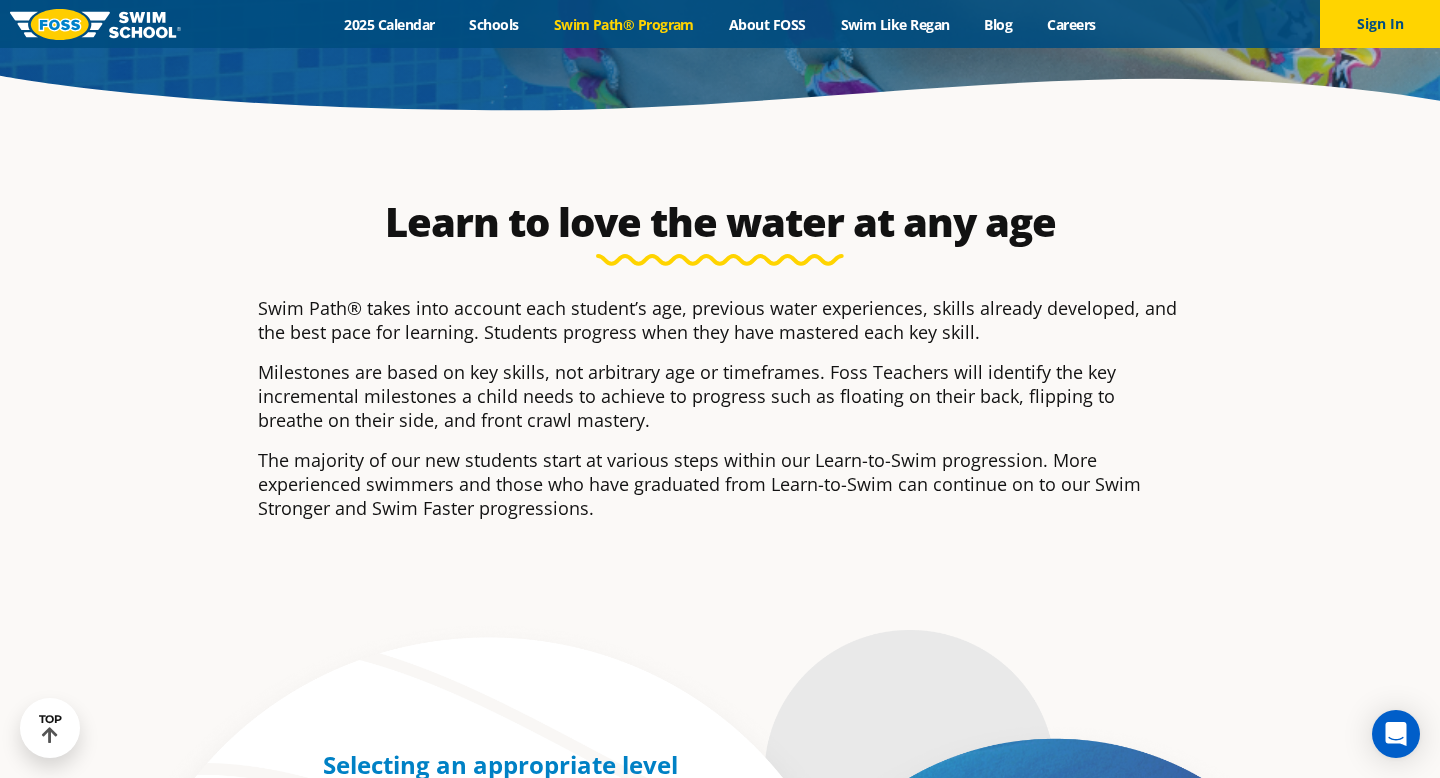 scroll, scrollTop: 125, scrollLeft: 0, axis: vertical 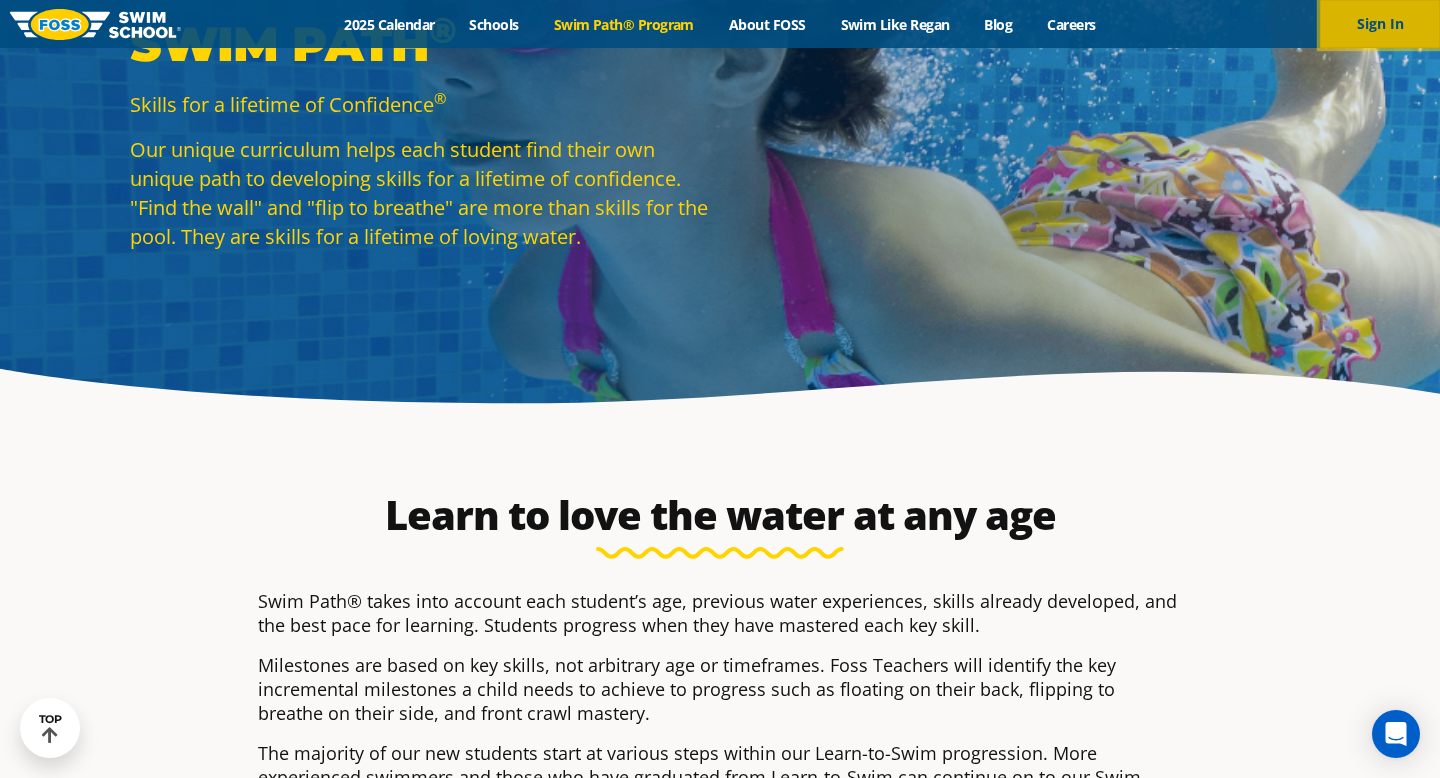 click on "Sign In" at bounding box center [1380, 24] 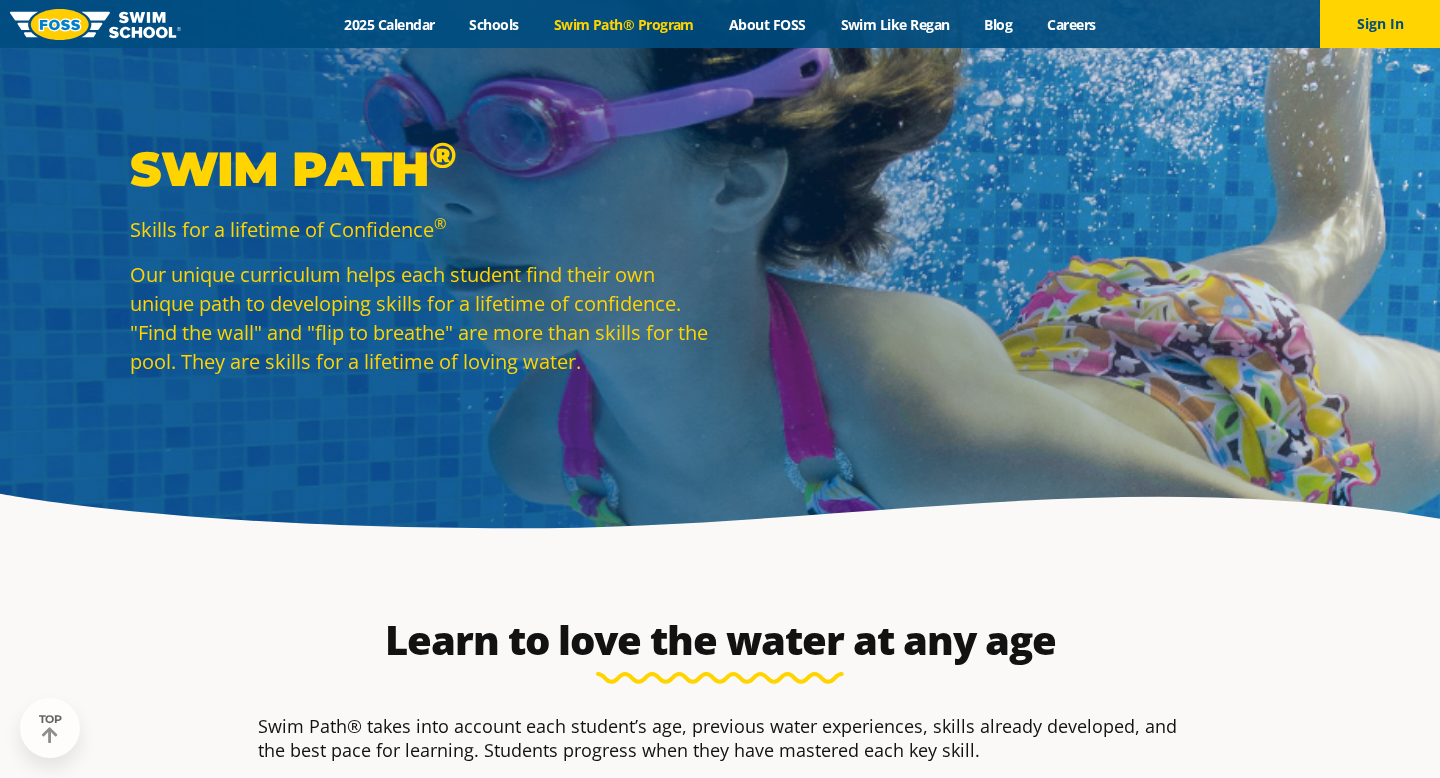 scroll, scrollTop: 1551, scrollLeft: 0, axis: vertical 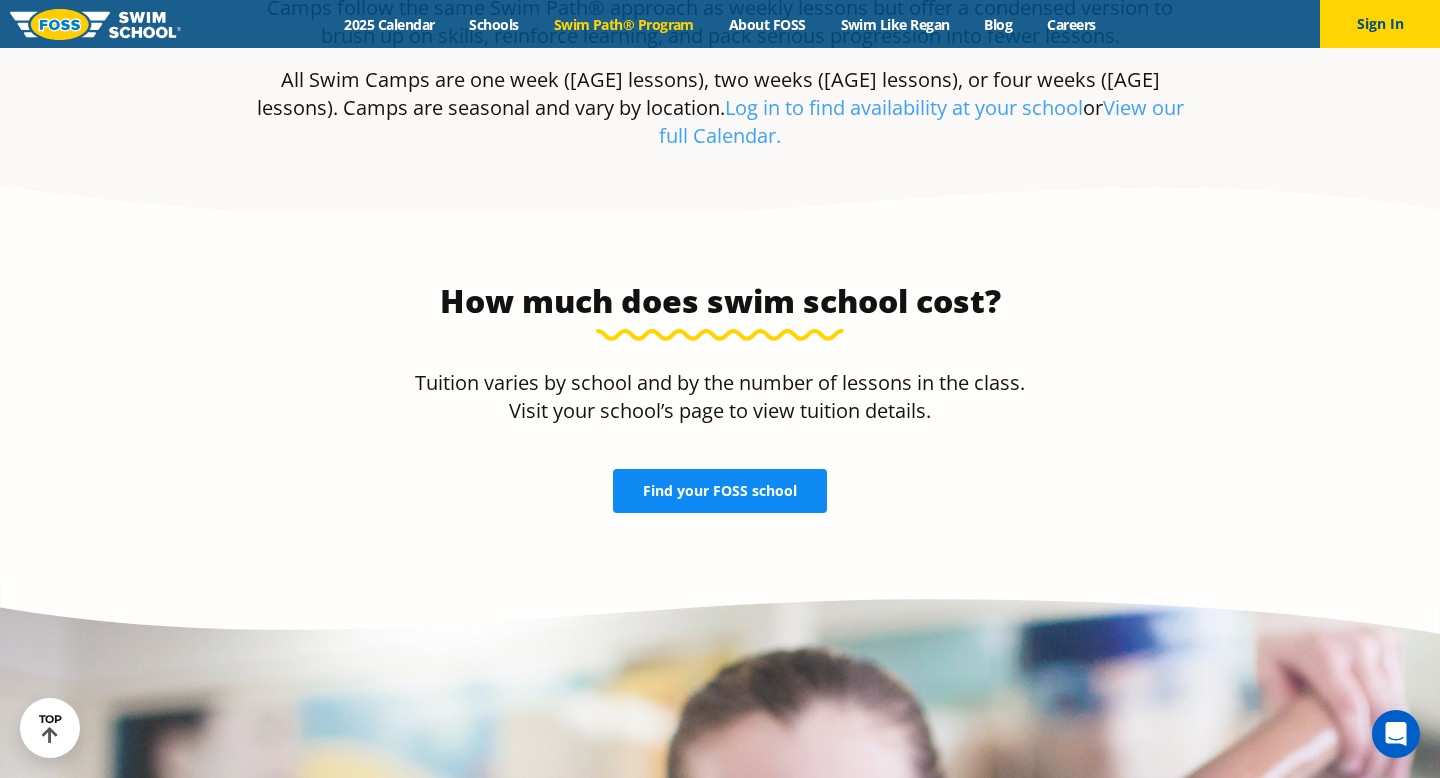 click on "Find your FOSS school" at bounding box center (720, 491) 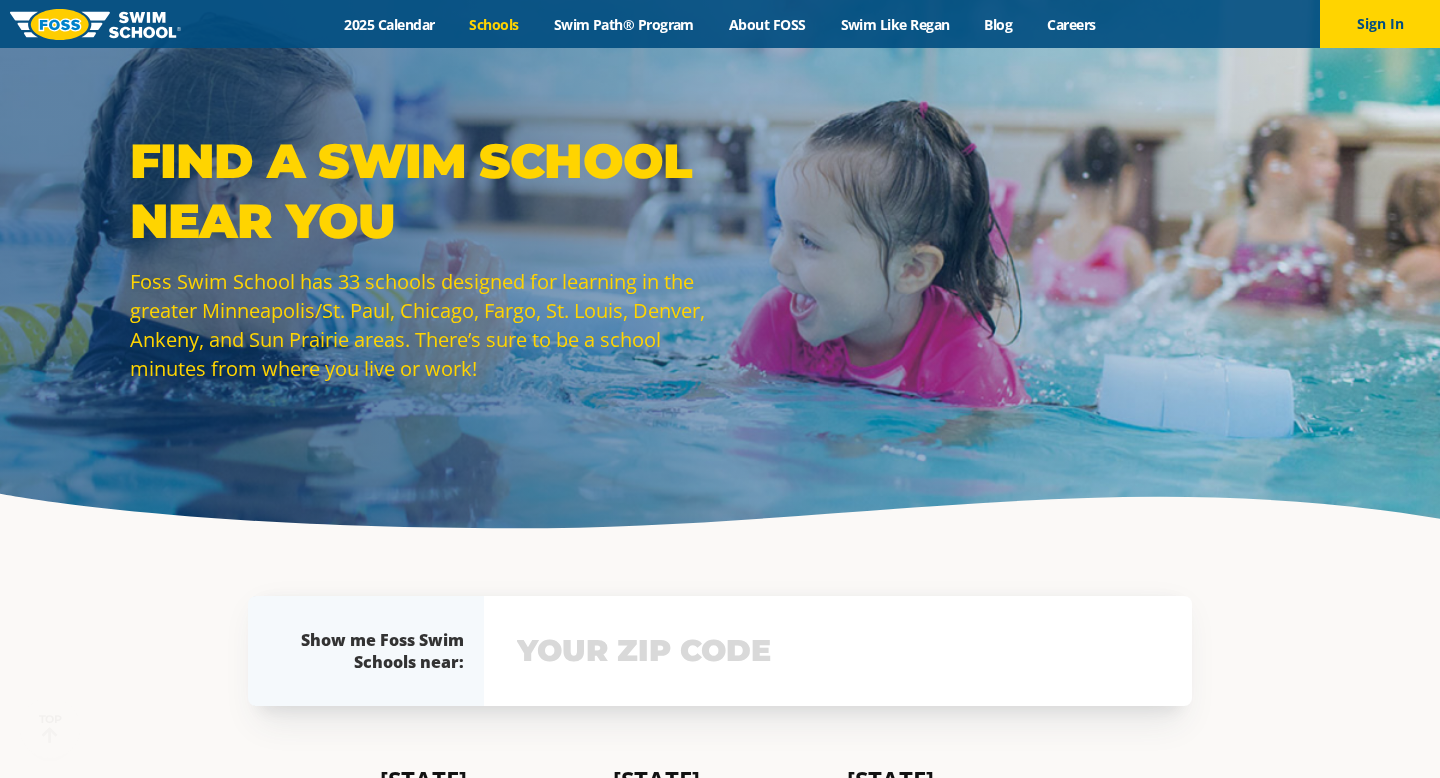 scroll, scrollTop: 291, scrollLeft: 0, axis: vertical 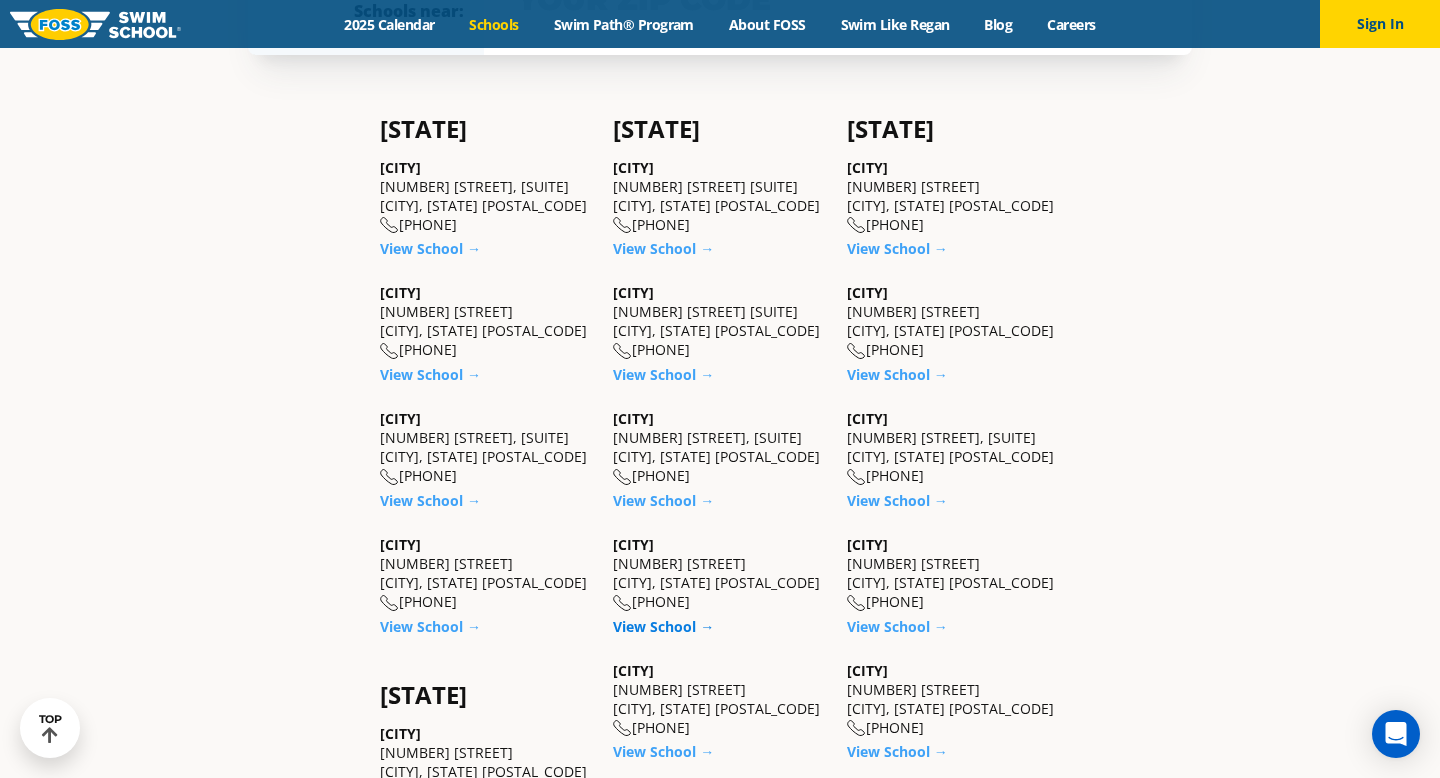 click on "View School →" at bounding box center (663, 626) 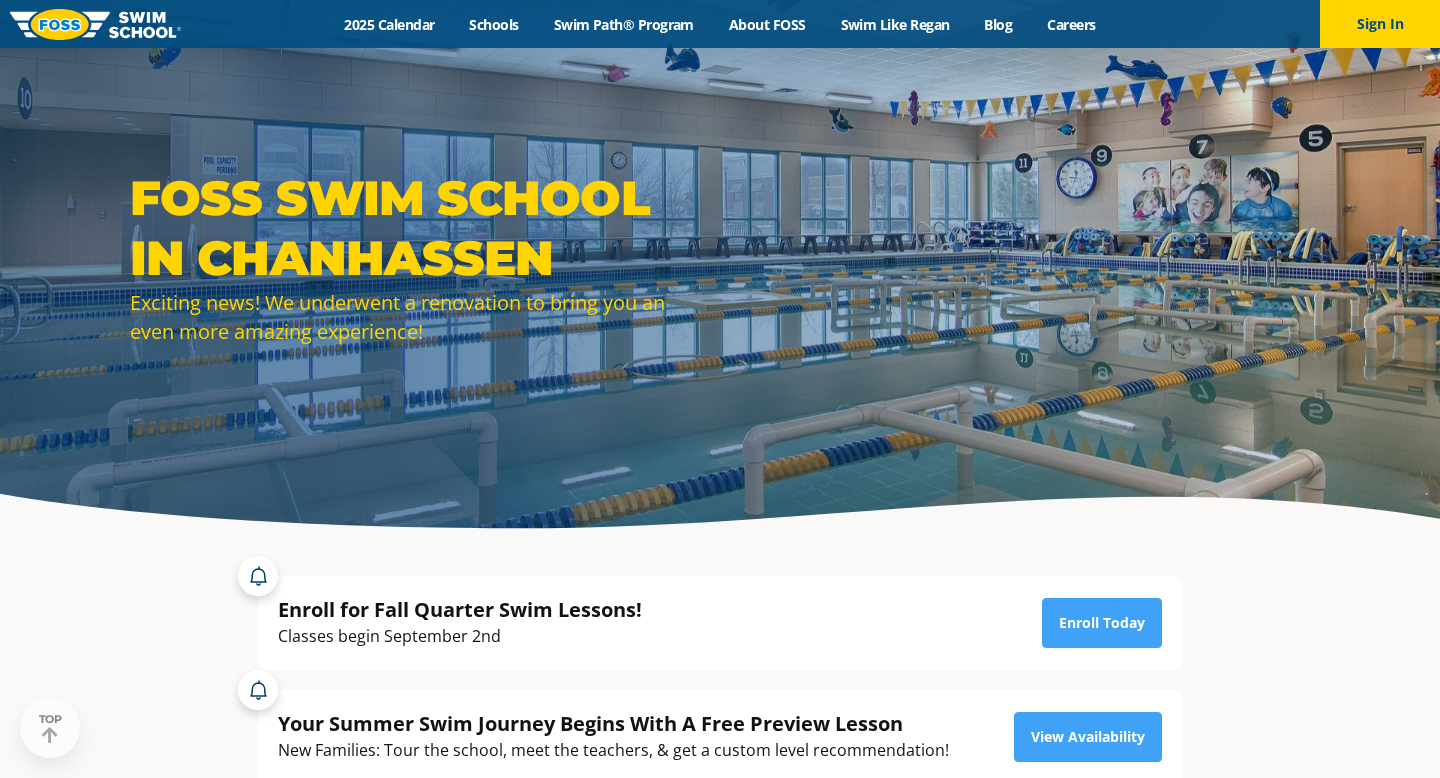 scroll, scrollTop: 131, scrollLeft: 0, axis: vertical 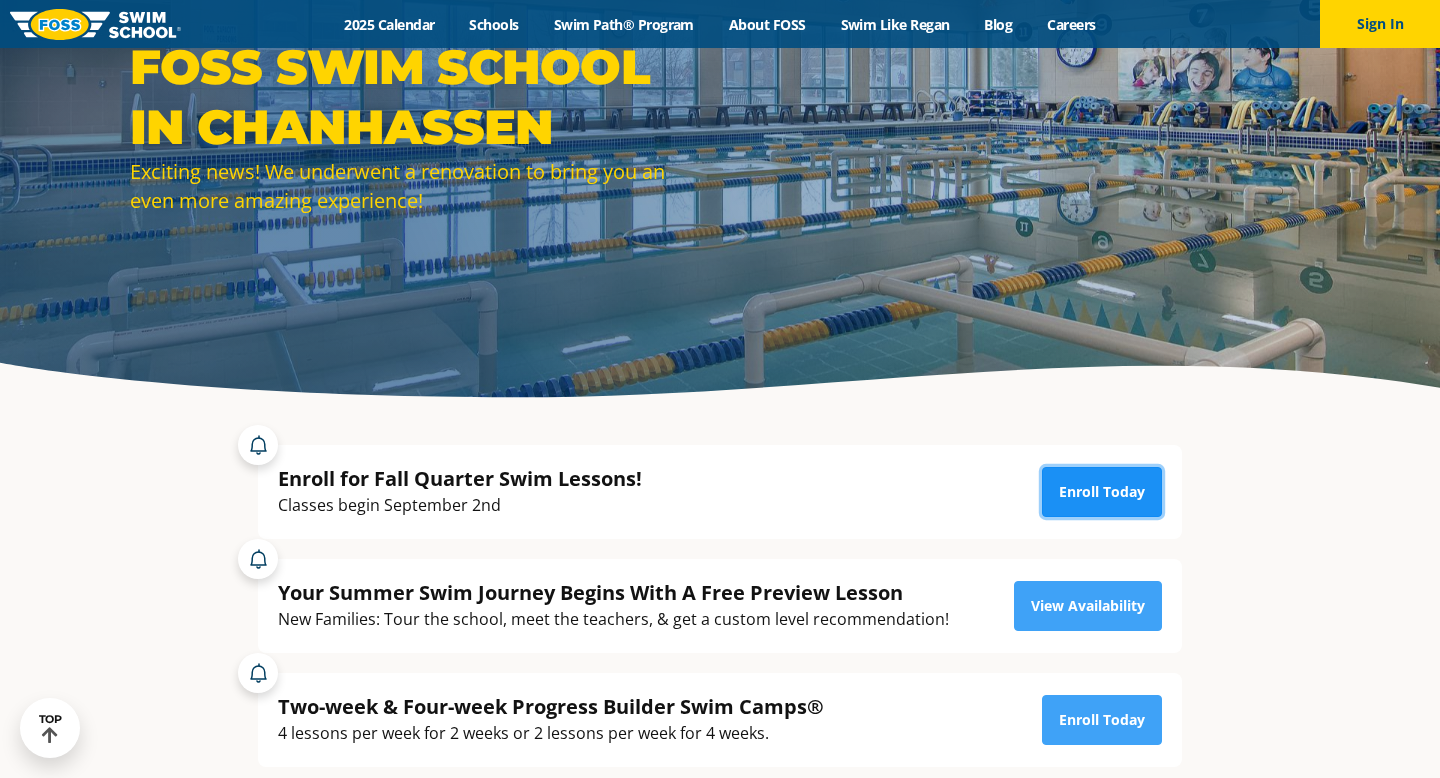 click on "Enroll Today" at bounding box center (1102, 492) 